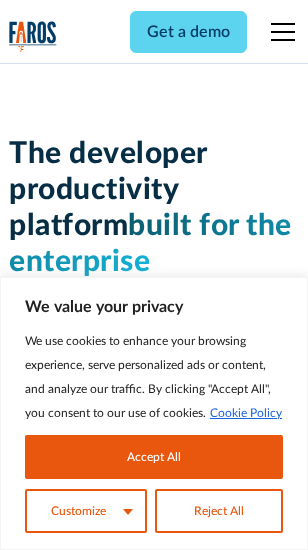 scroll, scrollTop: 0, scrollLeft: 0, axis: both 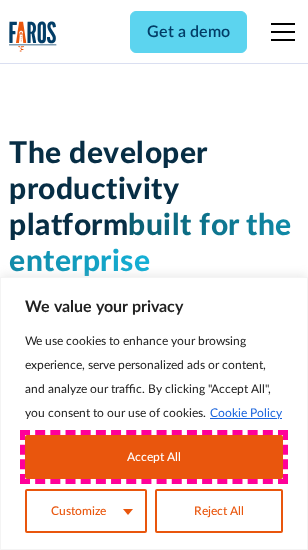 click on "Accept All" at bounding box center (154, 457) 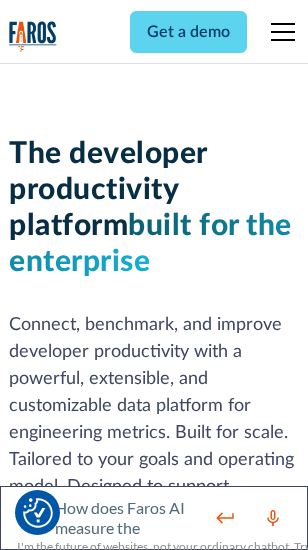 scroll, scrollTop: 301, scrollLeft: 0, axis: vertical 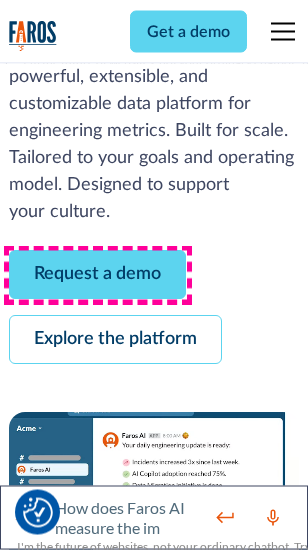 click on "Request a demo" at bounding box center (97, 275) 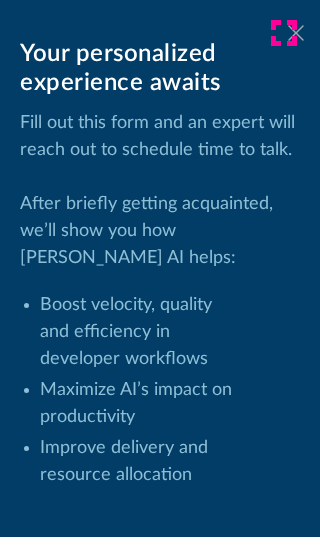 click 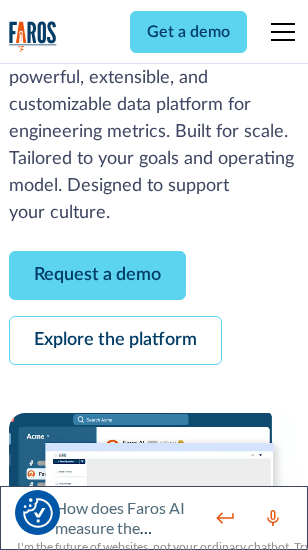 scroll, scrollTop: 366, scrollLeft: 0, axis: vertical 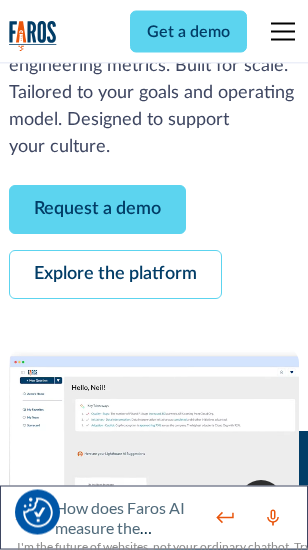 click on "Explore the platform" at bounding box center (115, 275) 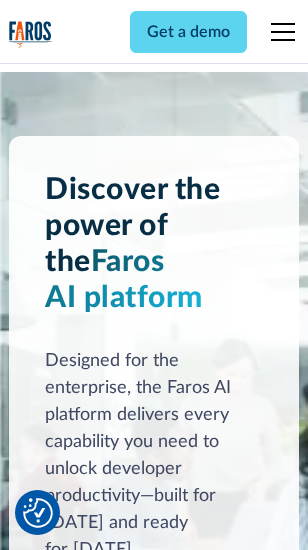 scroll, scrollTop: 15242, scrollLeft: 0, axis: vertical 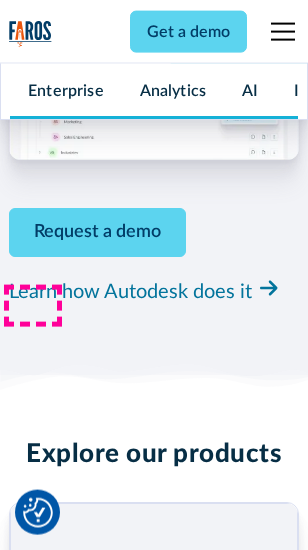 click on "Pricing" at bounding box center [33, 2512] 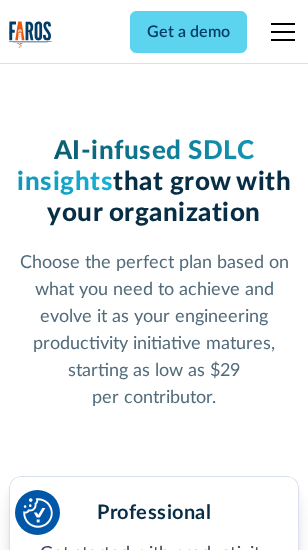scroll, scrollTop: 3178, scrollLeft: 0, axis: vertical 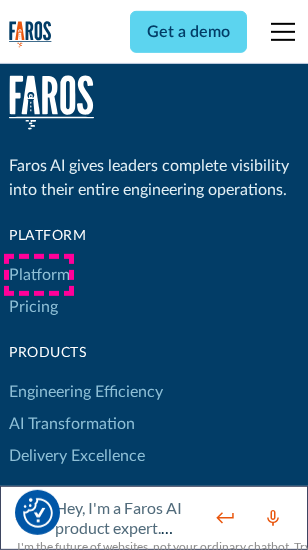 click on "Platform" at bounding box center [39, 275] 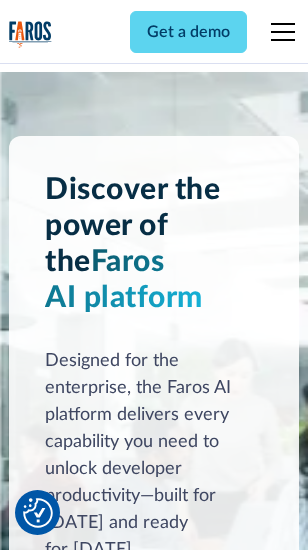 scroll, scrollTop: 15884, scrollLeft: 0, axis: vertical 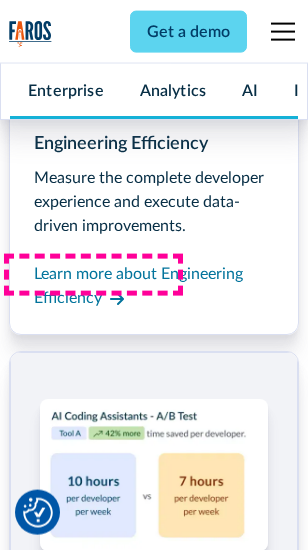 click on "Coding Assistant Impact" at bounding box center [94, 2481] 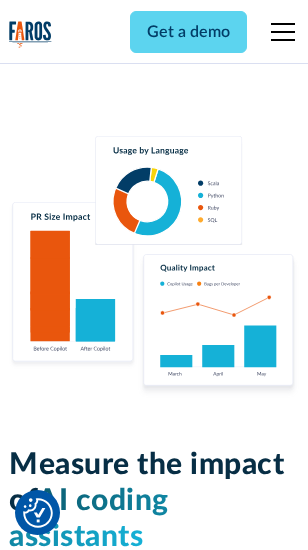 scroll, scrollTop: 12710, scrollLeft: 0, axis: vertical 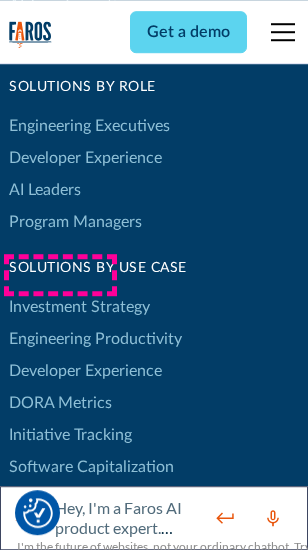 click on "DORA Metrics" at bounding box center (60, 403) 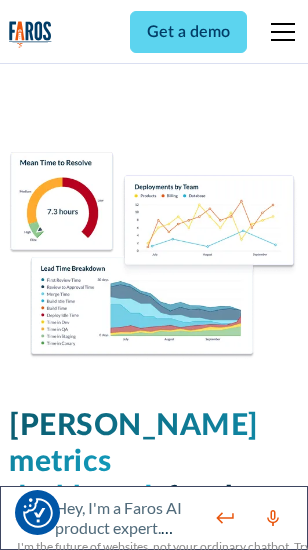 scroll, scrollTop: 9824, scrollLeft: 0, axis: vertical 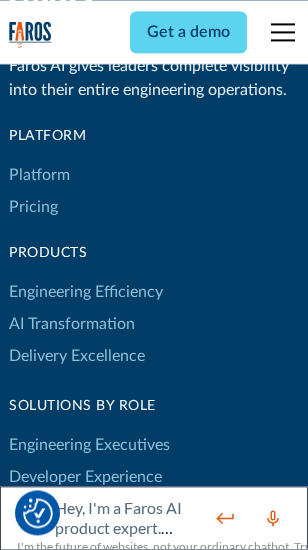 click on "Blog" at bounding box center [24, 939] 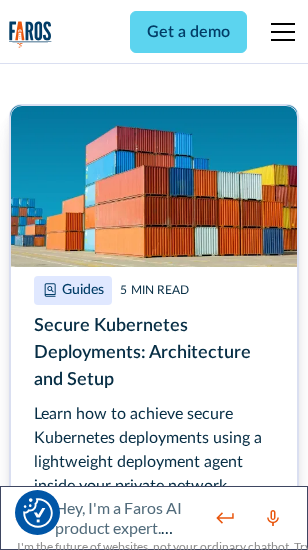scroll, scrollTop: 8933, scrollLeft: 0, axis: vertical 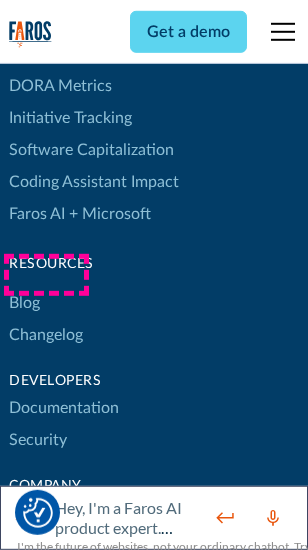 click on "Changelog" at bounding box center (46, 335) 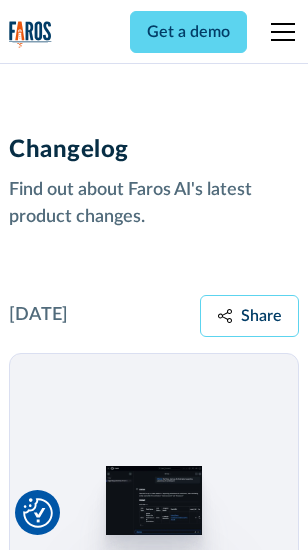 scroll, scrollTop: 24124, scrollLeft: 0, axis: vertical 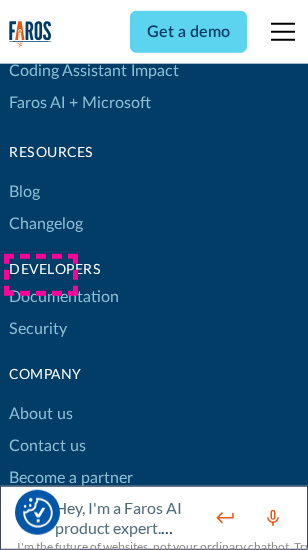 click on "About us" at bounding box center [41, 414] 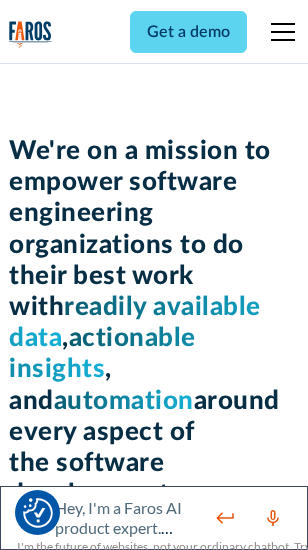 scroll, scrollTop: 6924, scrollLeft: 0, axis: vertical 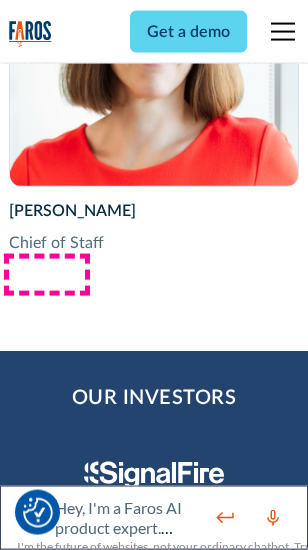 click on "Contact us" at bounding box center [47, 2782] 